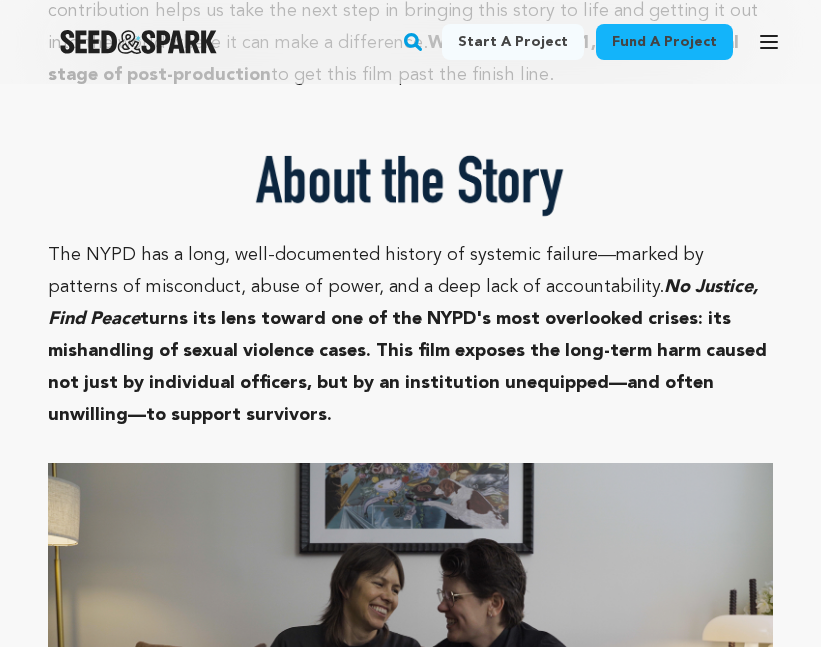 scroll, scrollTop: 2336, scrollLeft: 0, axis: vertical 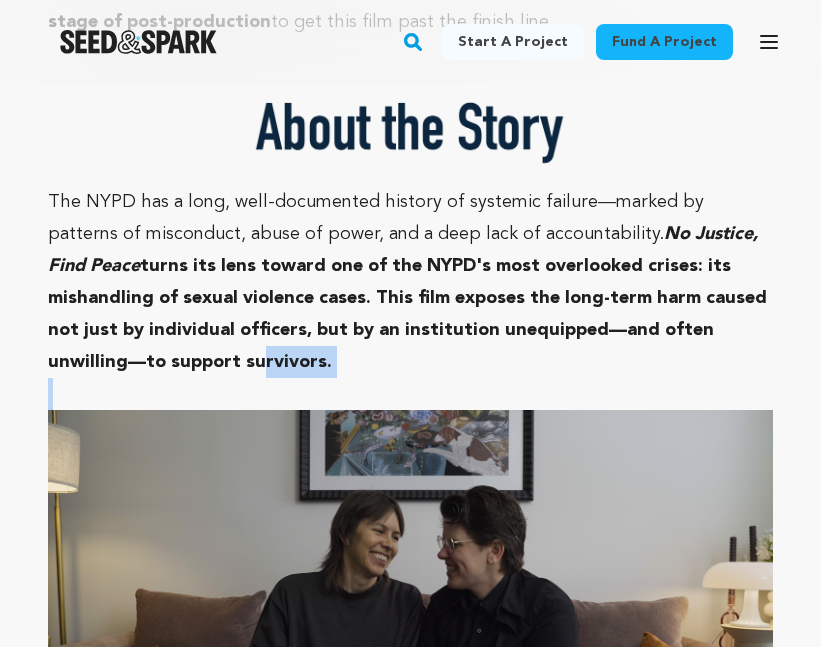 drag, startPoint x: 180, startPoint y: 377, endPoint x: 146, endPoint y: 457, distance: 86.925255 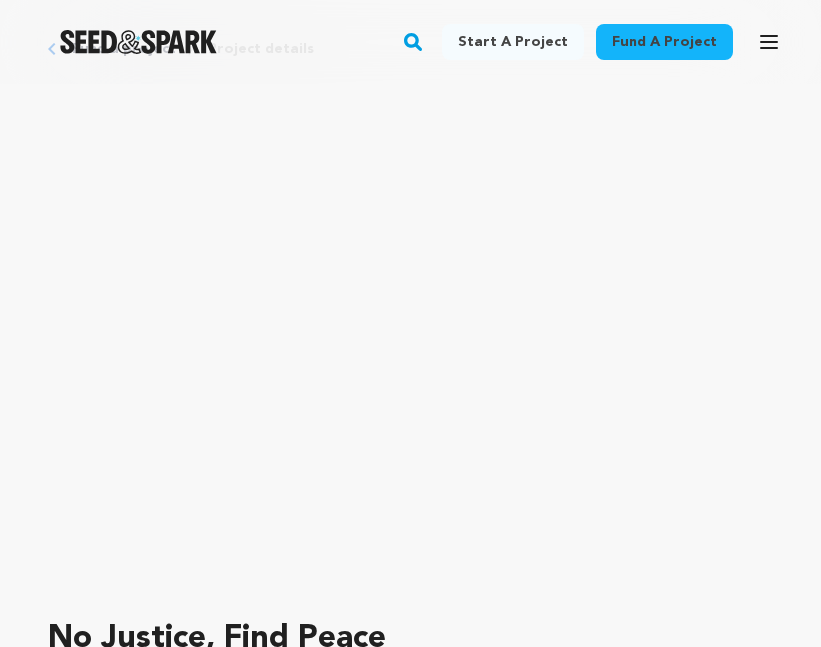 scroll, scrollTop: 0, scrollLeft: 0, axis: both 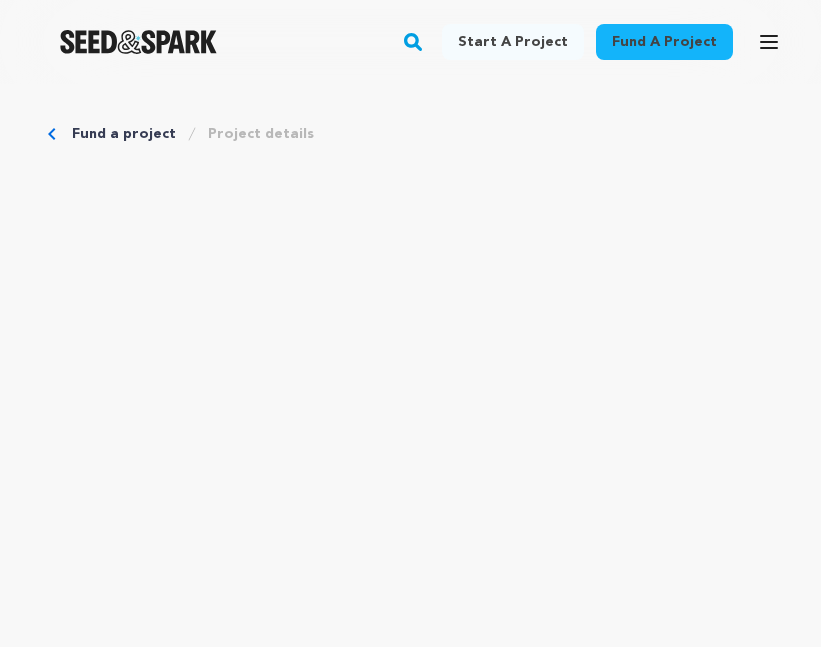 click on "Project details" at bounding box center (261, 134) 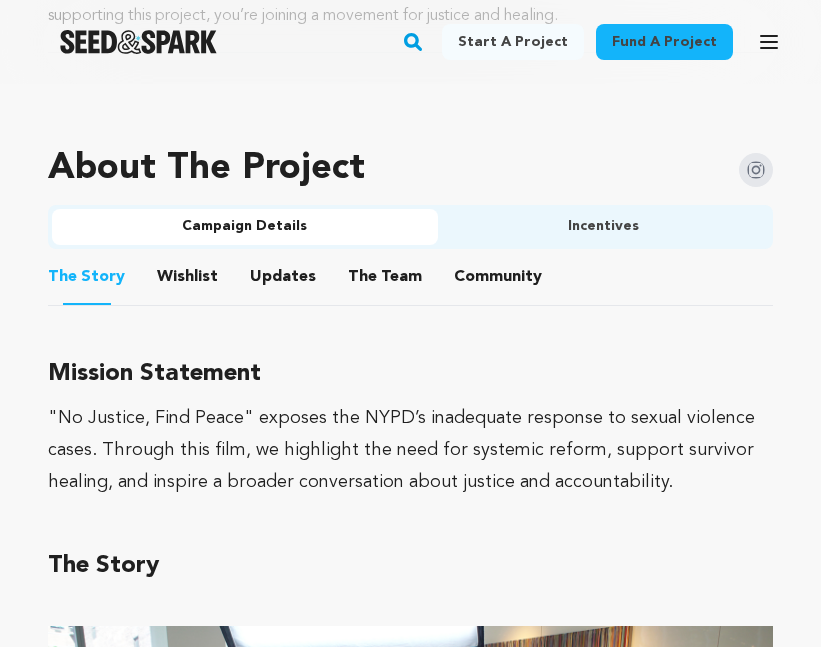 scroll, scrollTop: 1207, scrollLeft: 0, axis: vertical 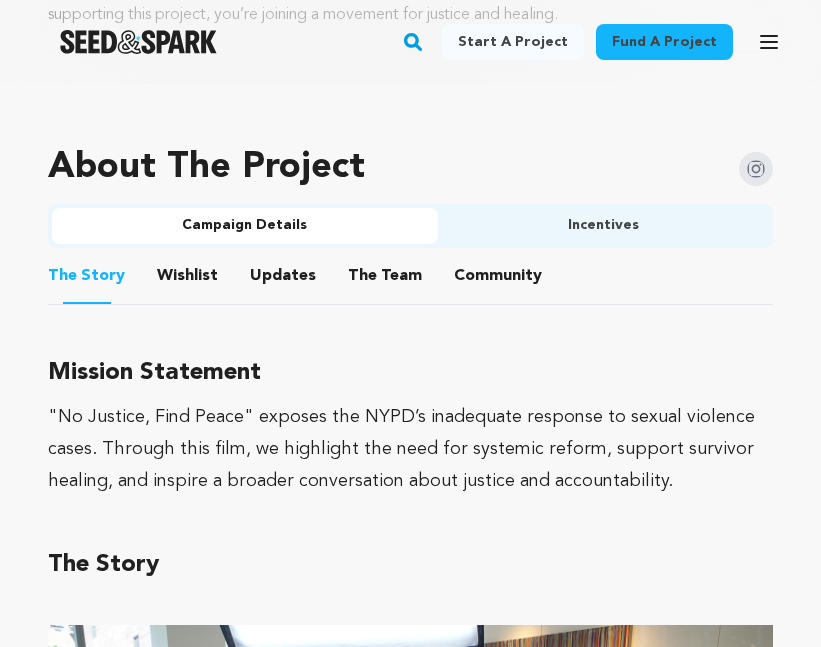 click on "Updates" at bounding box center [283, 280] 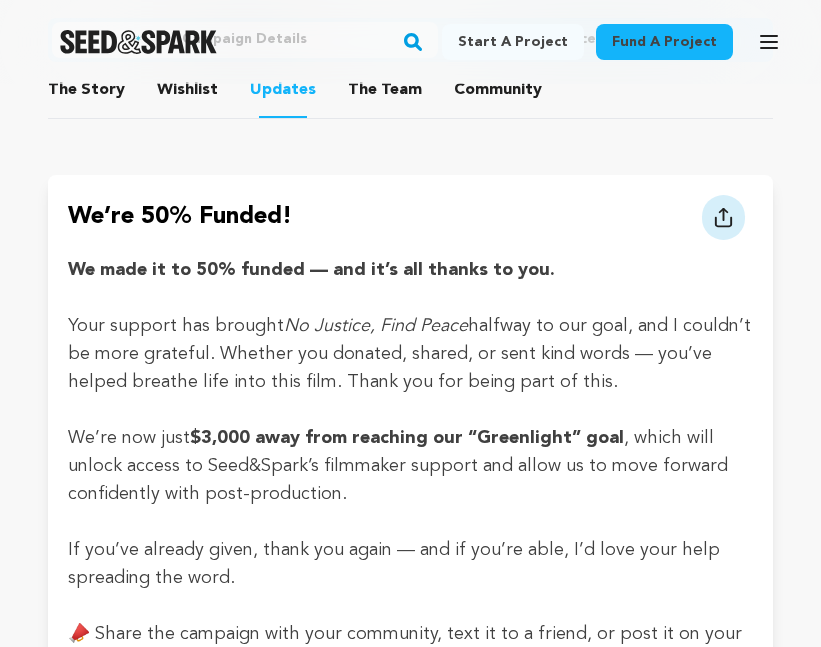 scroll, scrollTop: 1392, scrollLeft: 0, axis: vertical 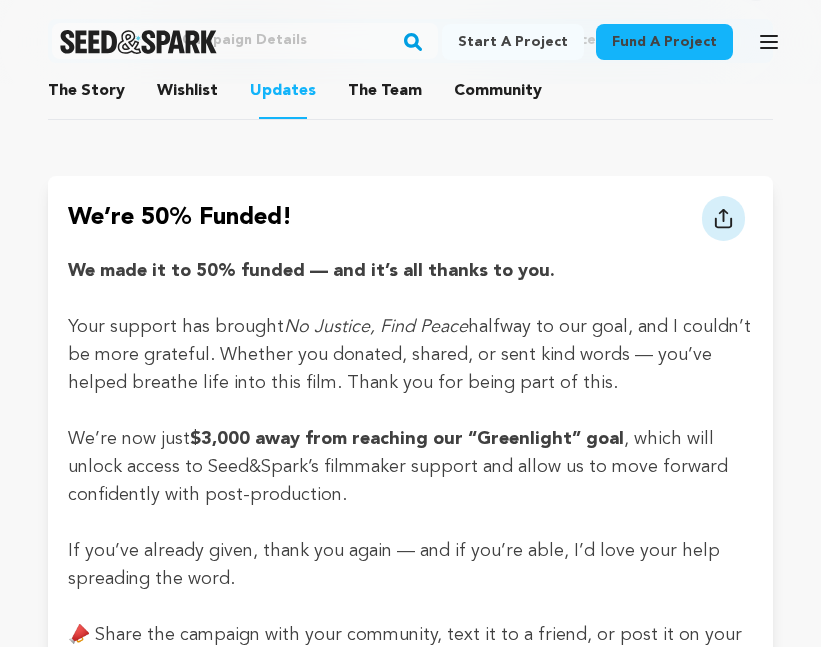 click on "Wishlist" at bounding box center [188, 95] 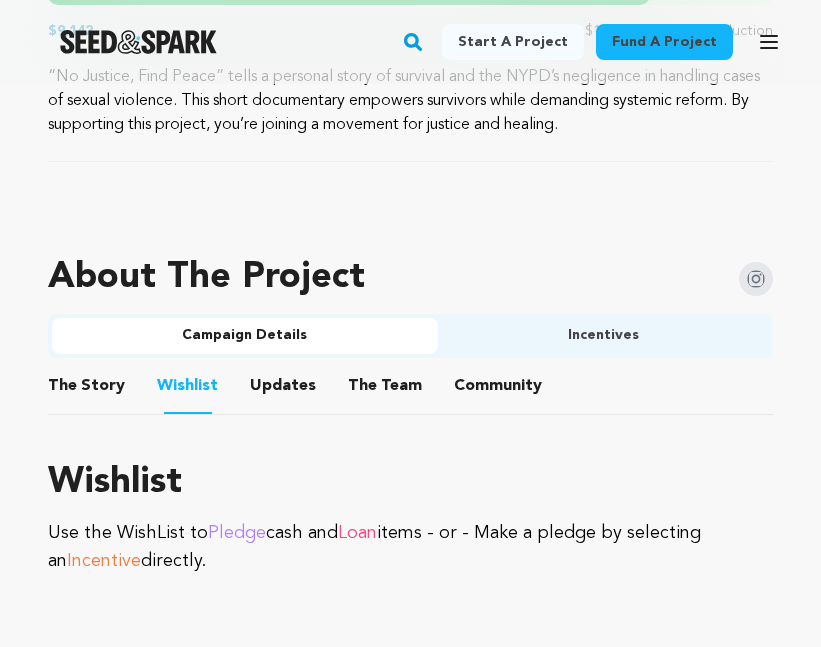 scroll, scrollTop: 1093, scrollLeft: 0, axis: vertical 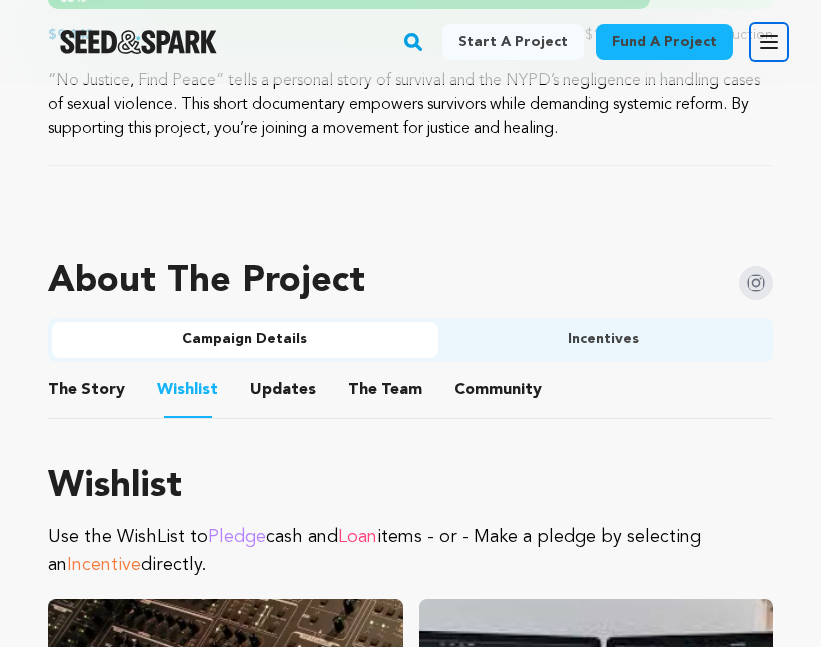 click 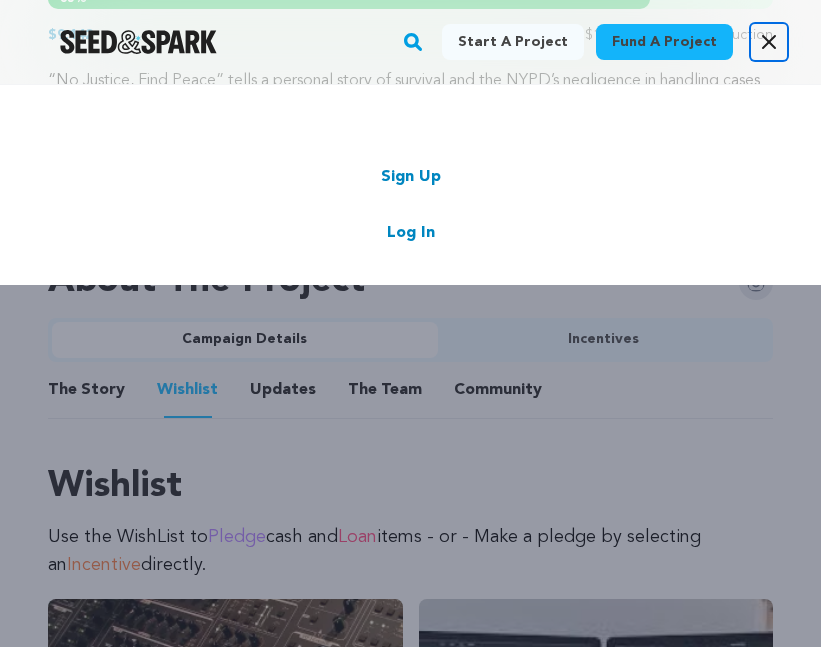 scroll, scrollTop: 1392, scrollLeft: 0, axis: vertical 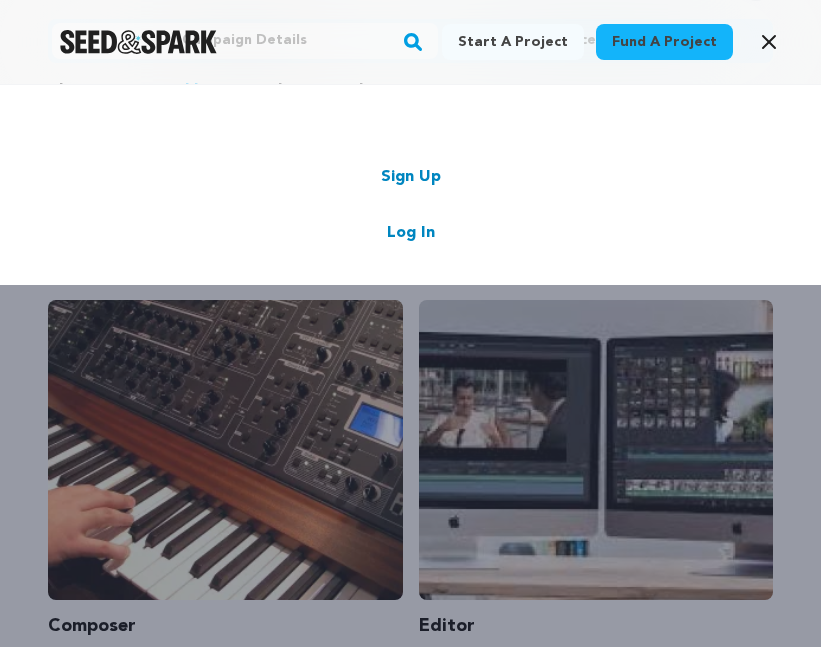 click on "Start a project
Fund a project
Sign Up
Log In" at bounding box center [410, 185] 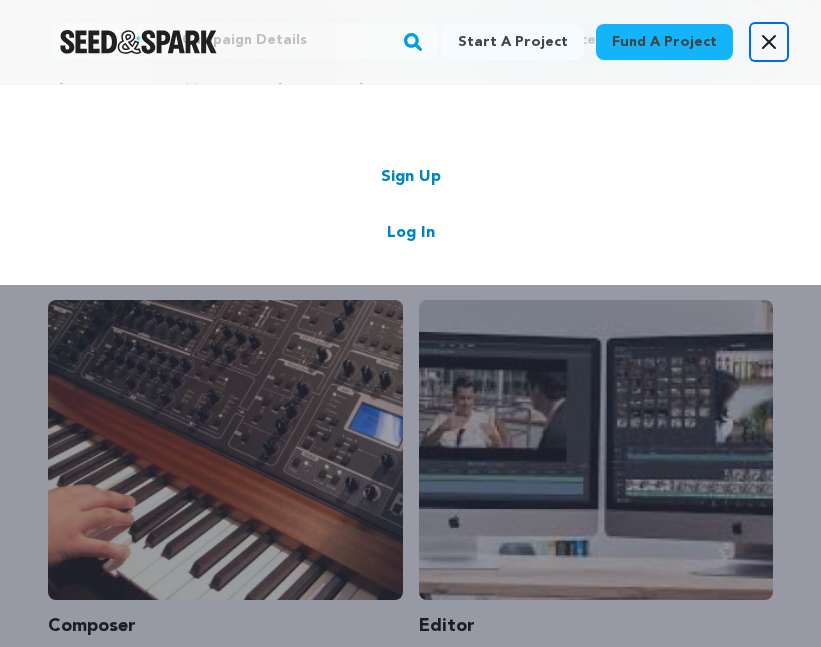 click 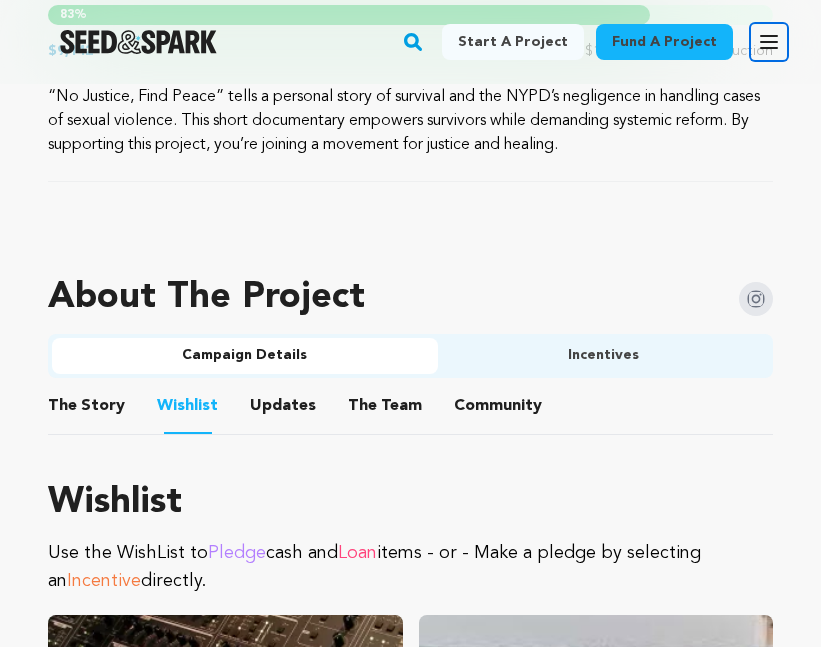 scroll, scrollTop: 1082, scrollLeft: 0, axis: vertical 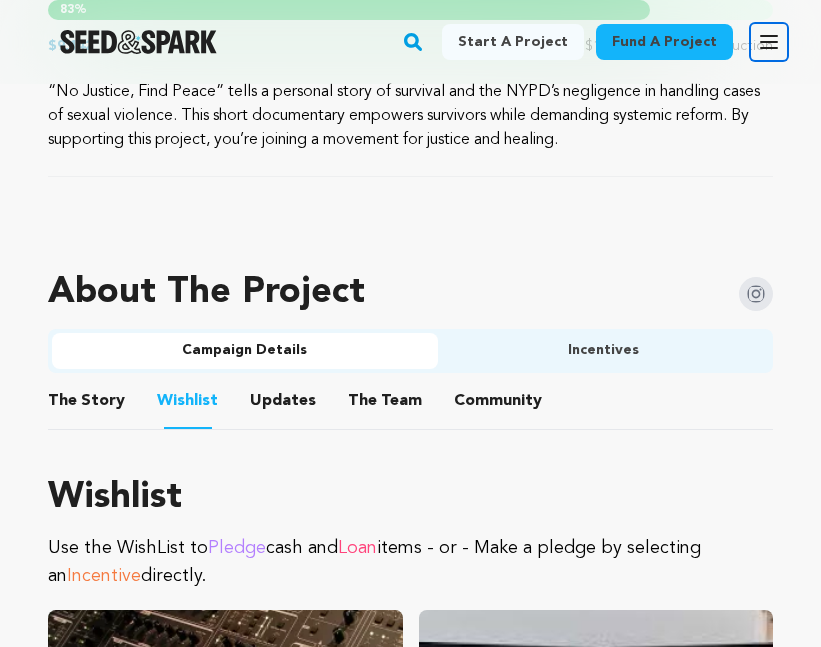 click on "Incentives" at bounding box center [604, 351] 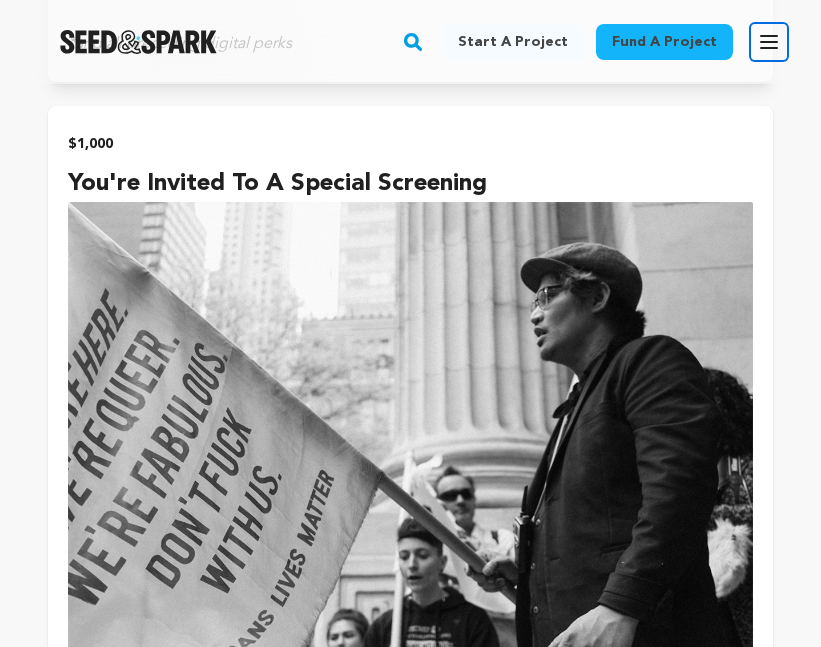 scroll, scrollTop: 13751, scrollLeft: 0, axis: vertical 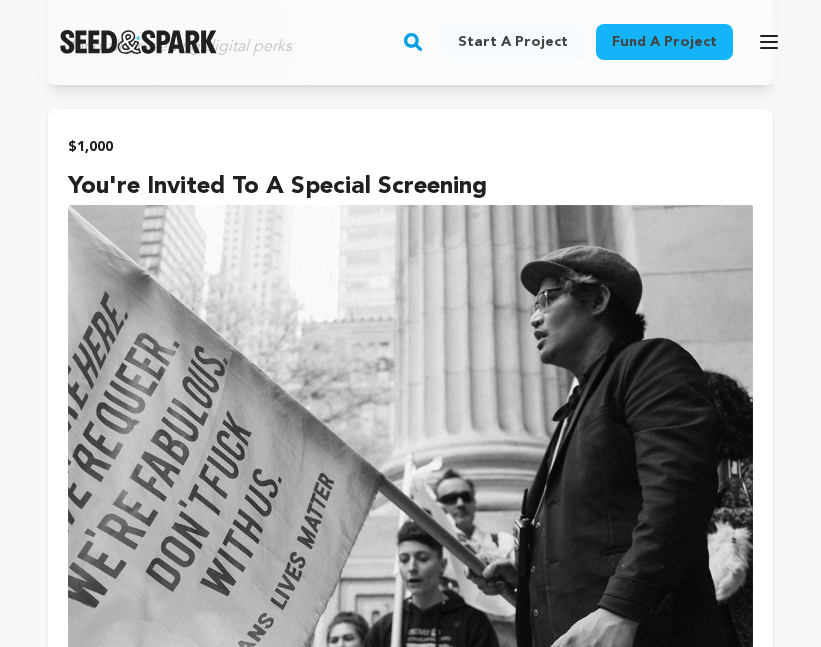 click at bounding box center [410, 432] 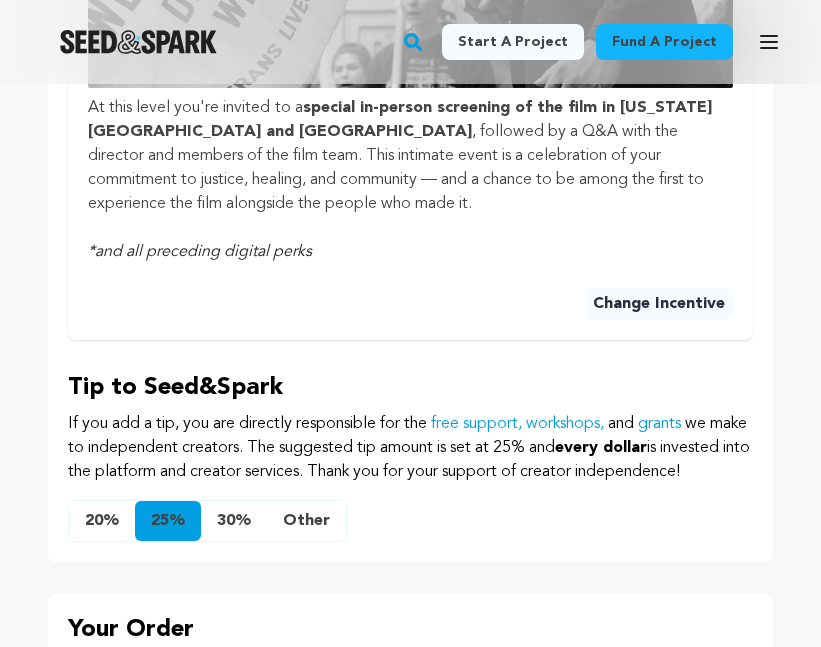 scroll, scrollTop: 1490, scrollLeft: 0, axis: vertical 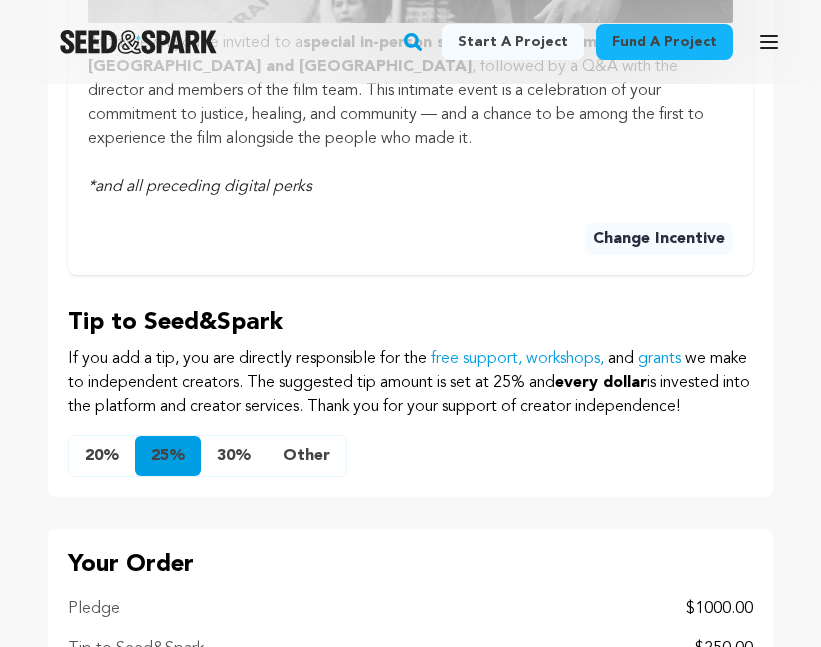 click on "Other" at bounding box center [306, 456] 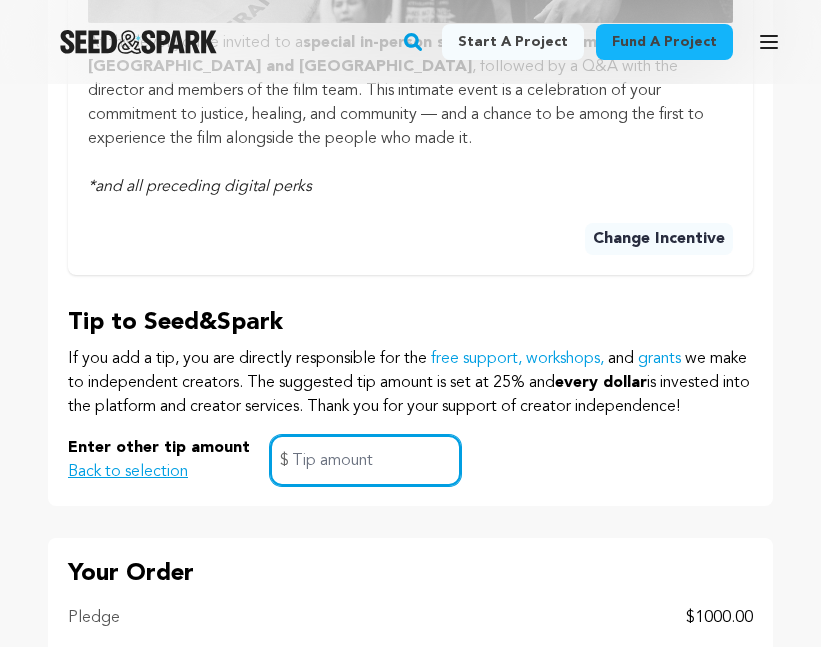 click at bounding box center (365, 460) 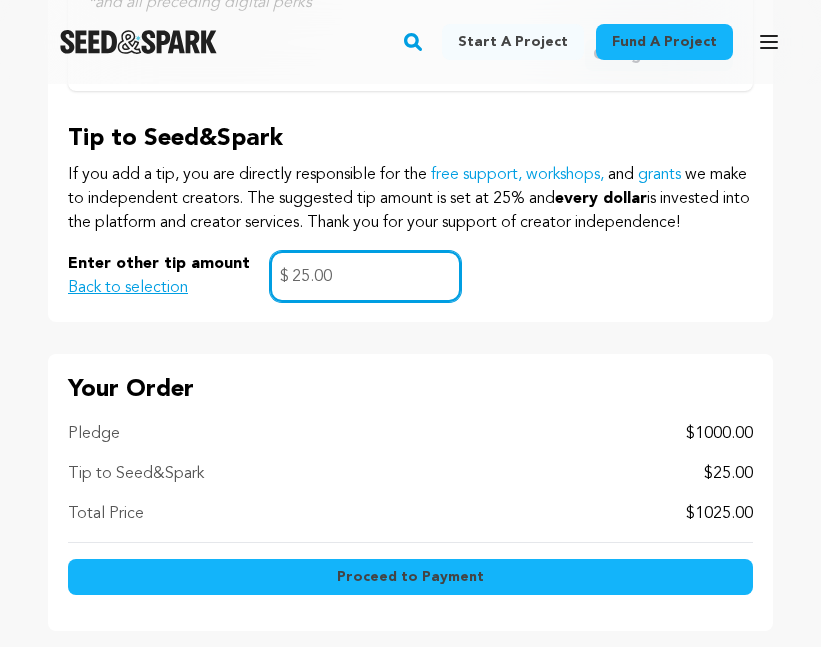 scroll, scrollTop: 1676, scrollLeft: 0, axis: vertical 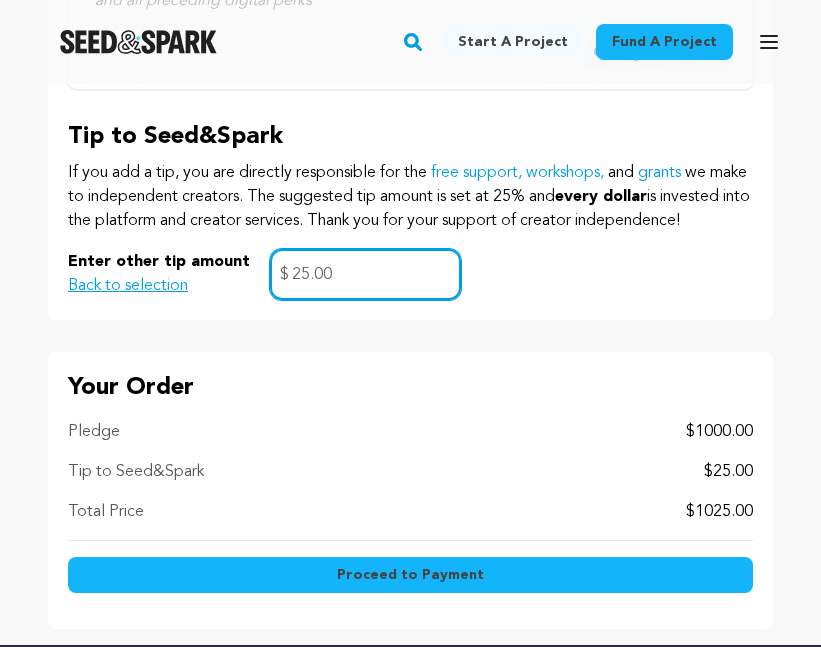 type on "25.00" 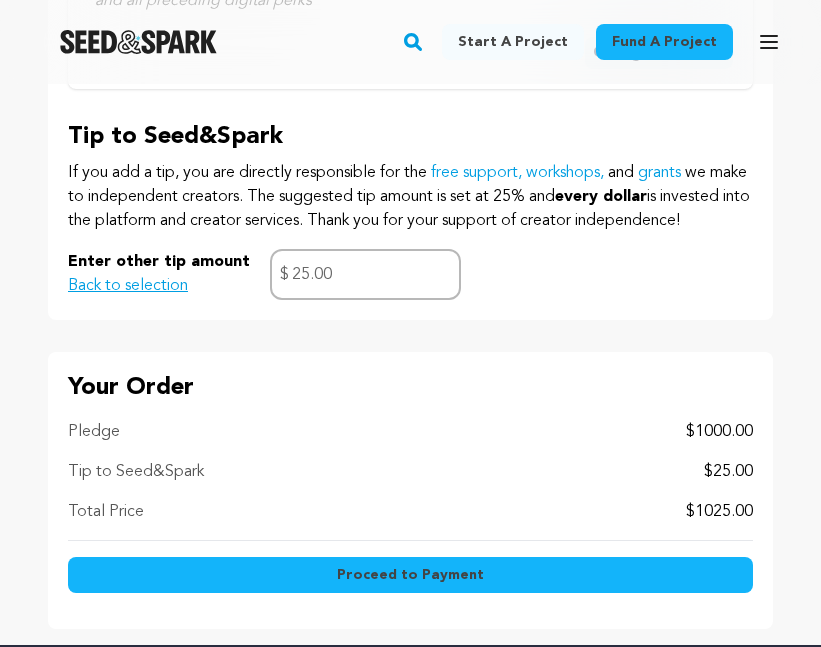 click on "Pledge Summary
No Justice, Find Peace
“No Justice, Find Peace” tells a personal story of survival and the NYPD’s negligence in handling cases of sexual violence. This short documentary empowers survivors while demanding systemic reform. By supporting this project, you’re joining a movement for justice and healing.
83% Funded
$1000 or more
You're invited to a special screening   to a  Est Delivery: null" at bounding box center [410, -550] 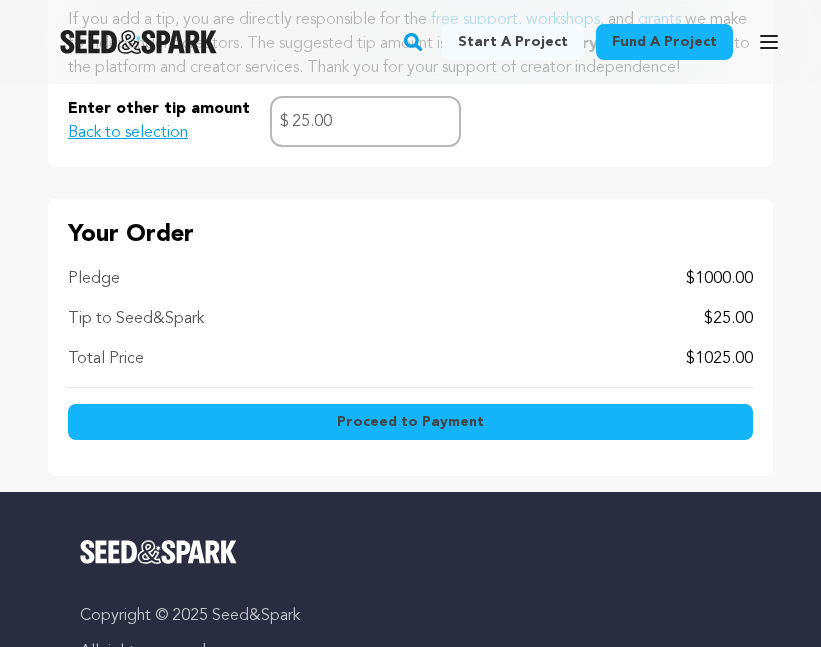 scroll, scrollTop: 1832, scrollLeft: 0, axis: vertical 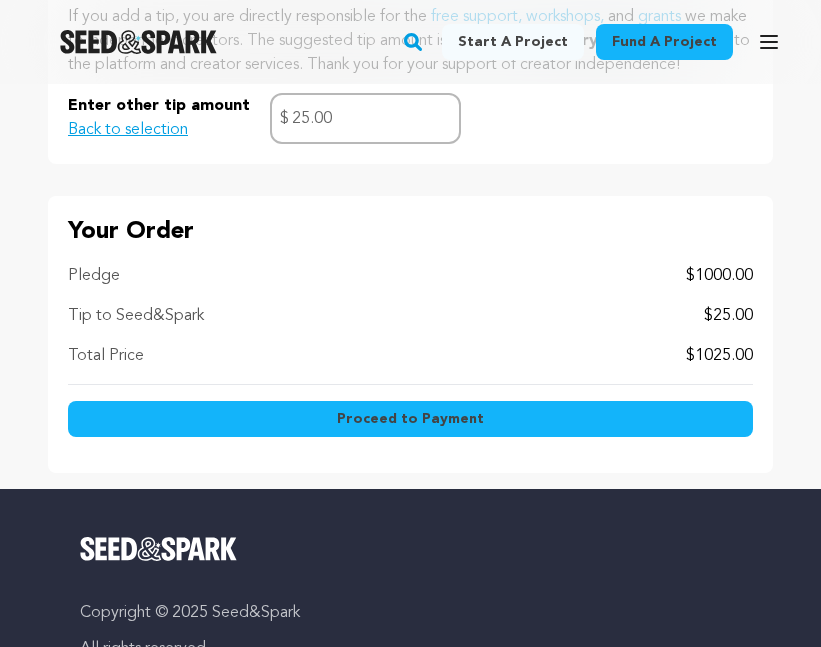 click on "Proceed to Payment" at bounding box center [410, 419] 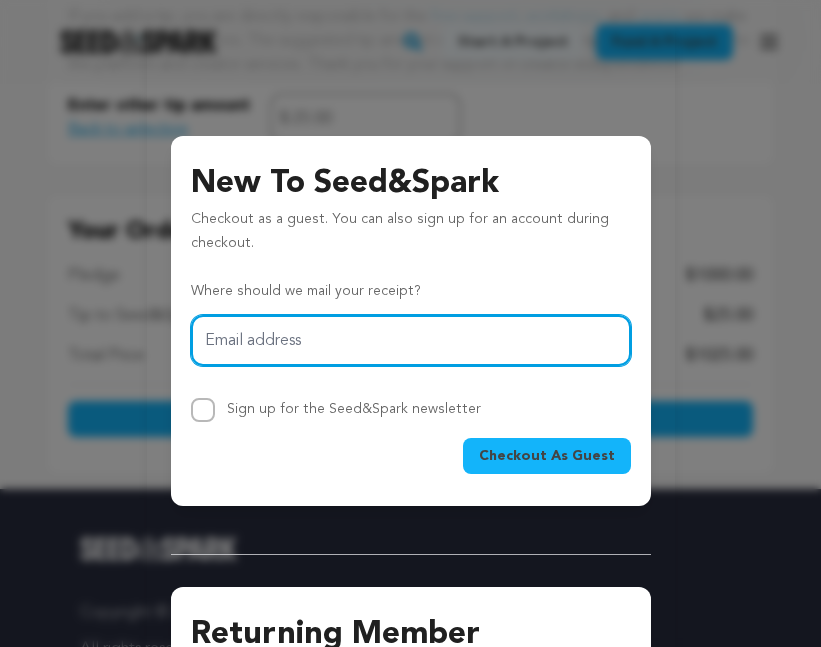 click on "Email address" at bounding box center (411, 340) 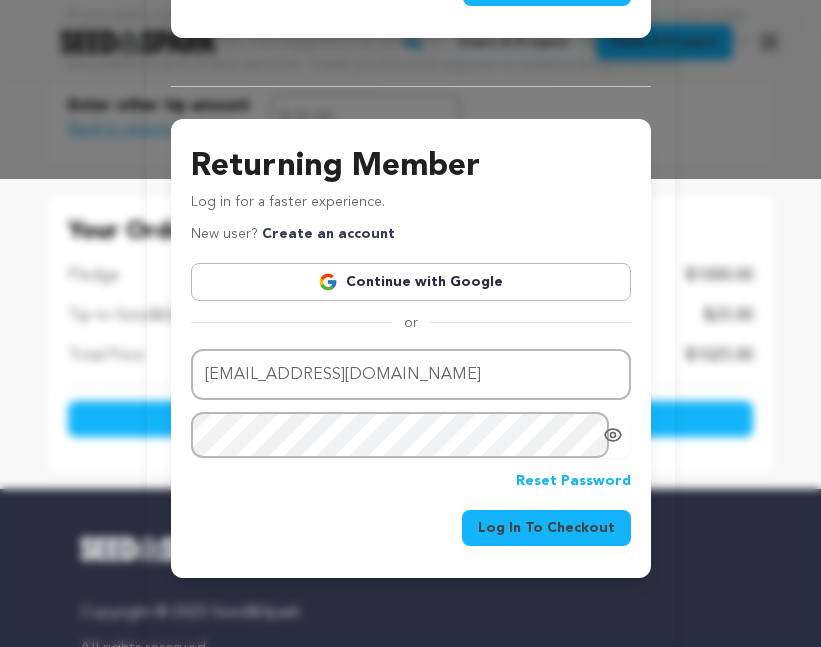 scroll, scrollTop: 522, scrollLeft: 0, axis: vertical 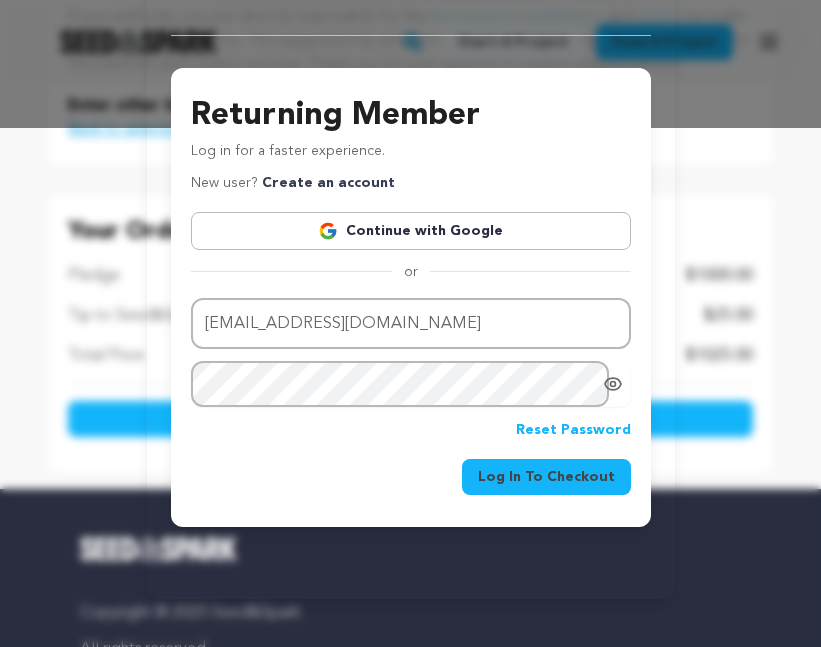type on "writingthe9thwave@gmail.com" 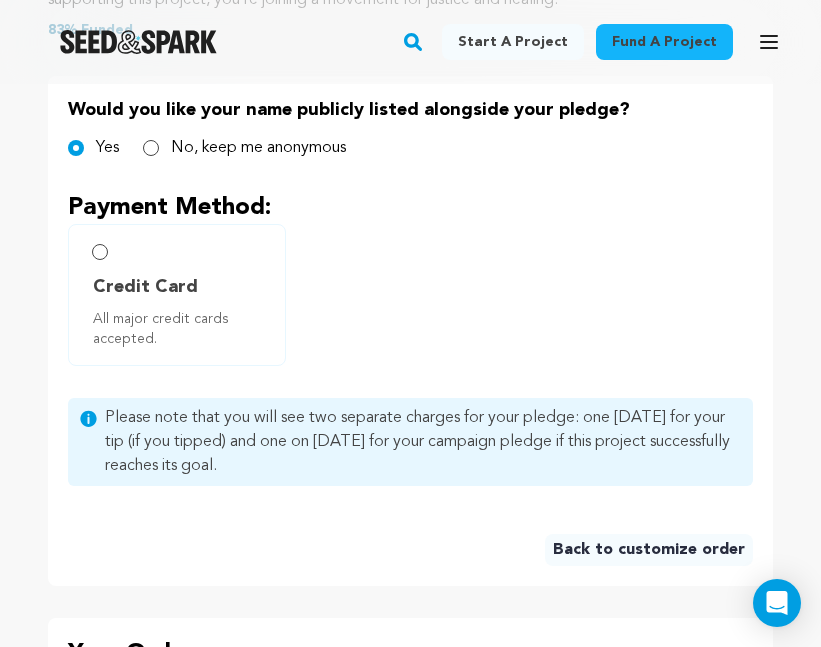 scroll, scrollTop: 780, scrollLeft: 0, axis: vertical 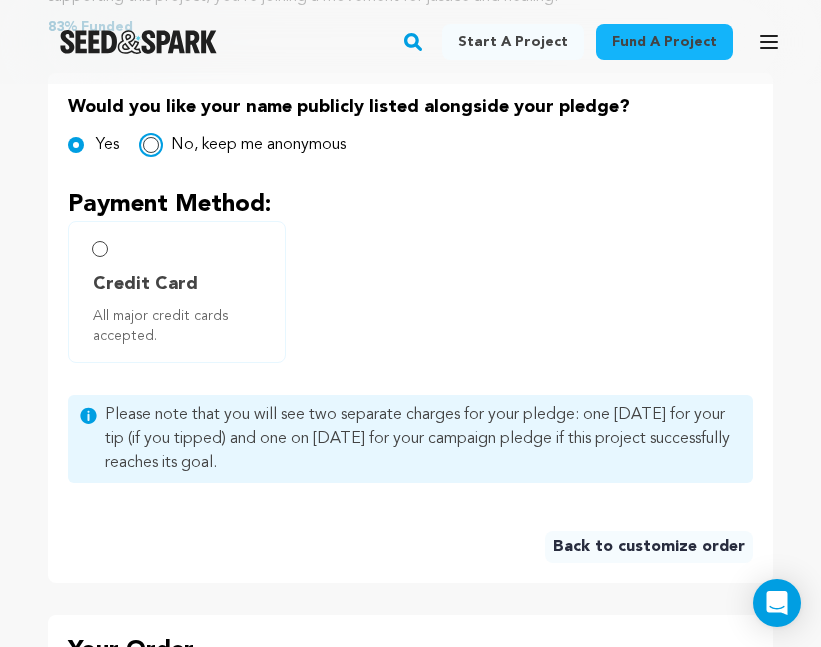 click on "No, keep me anonymous" at bounding box center [151, 145] 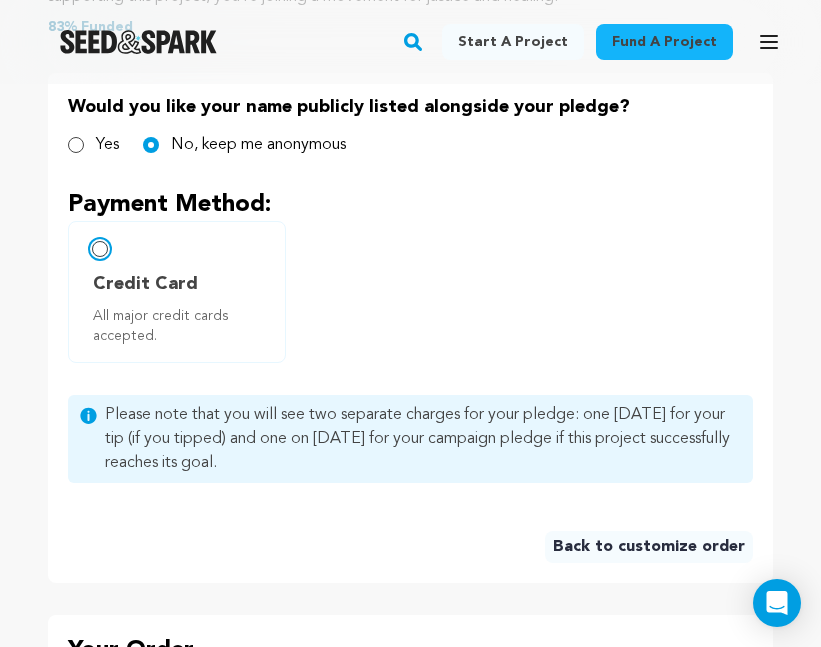 click on "Credit Card
All major credit cards accepted." at bounding box center (100, 249) 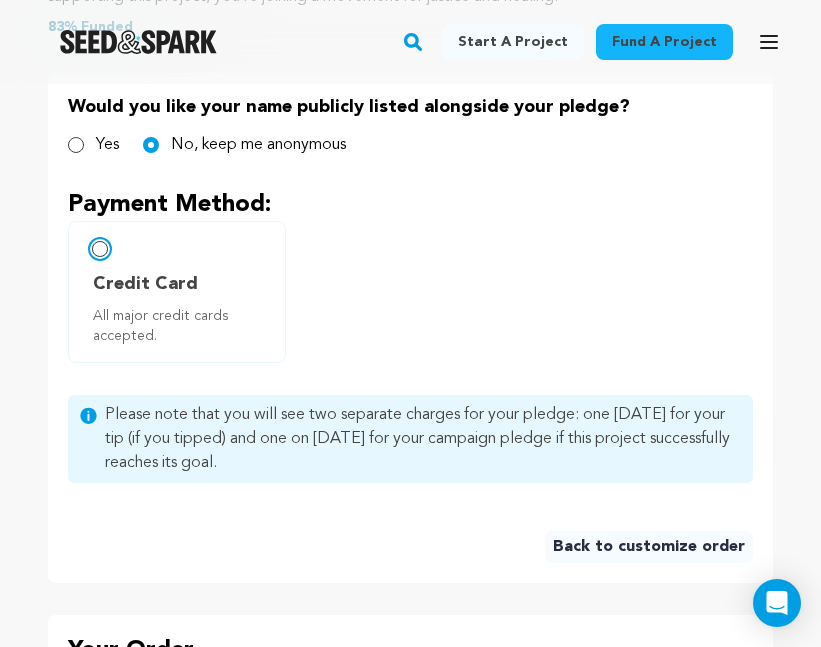 radio on "false" 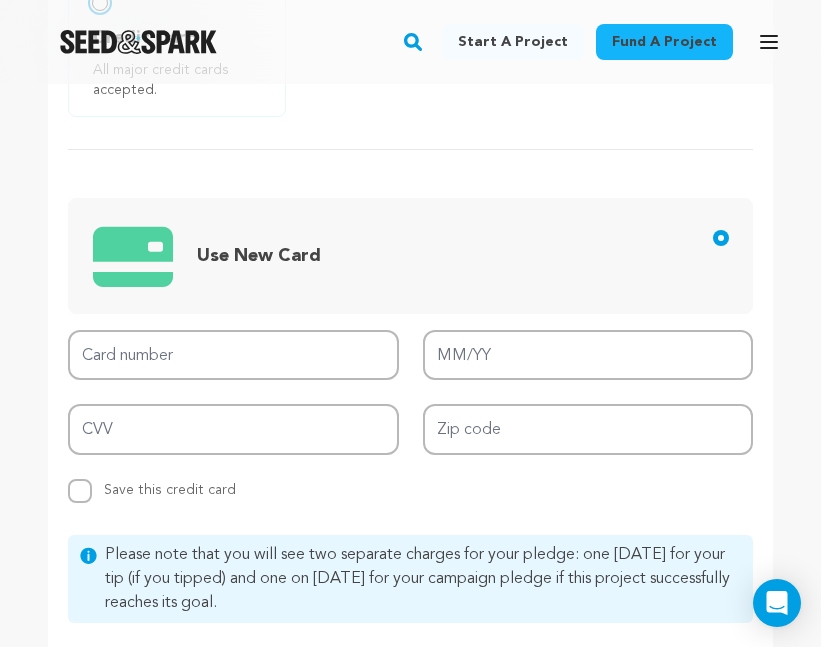 scroll, scrollTop: 1039, scrollLeft: 0, axis: vertical 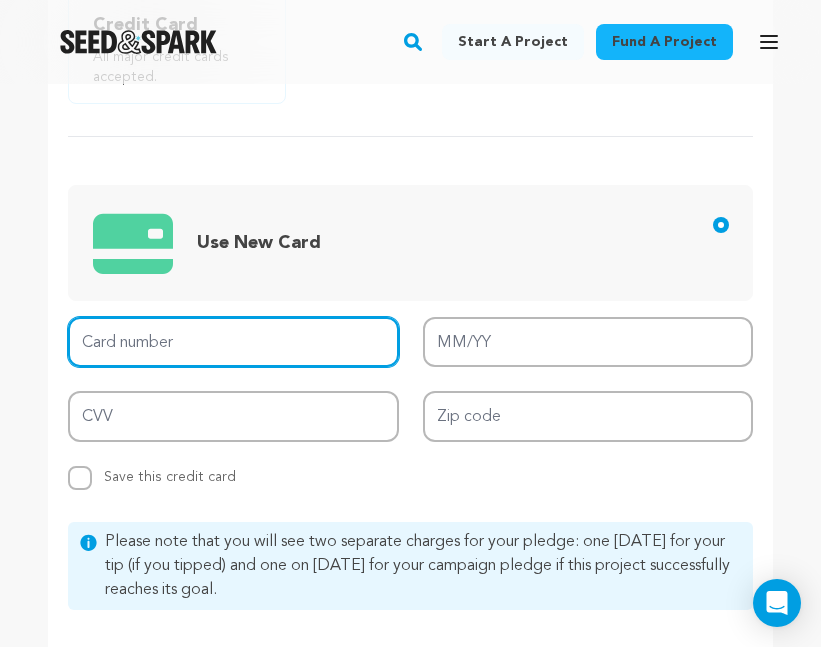 click on "Card number" at bounding box center [233, 342] 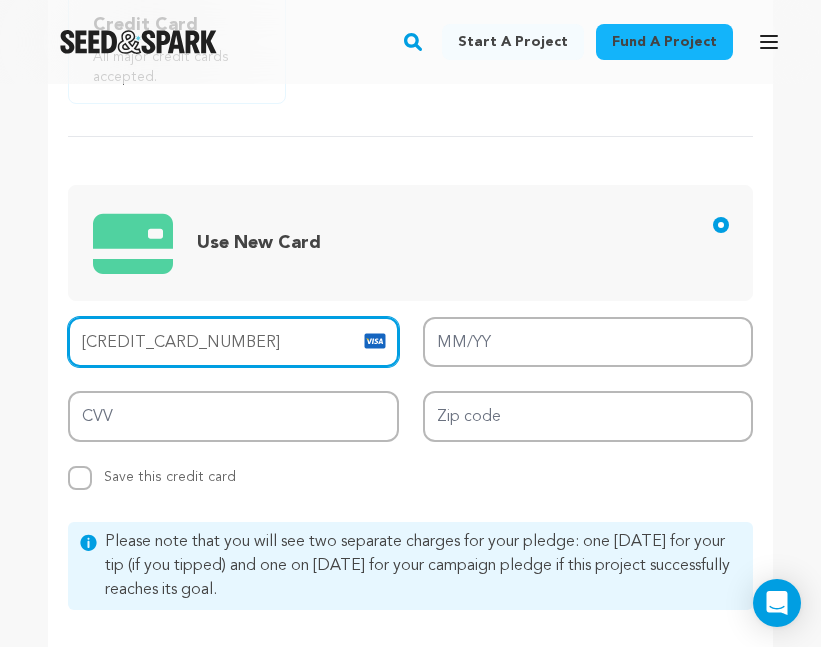 type on "4431 2040 0961 0956" 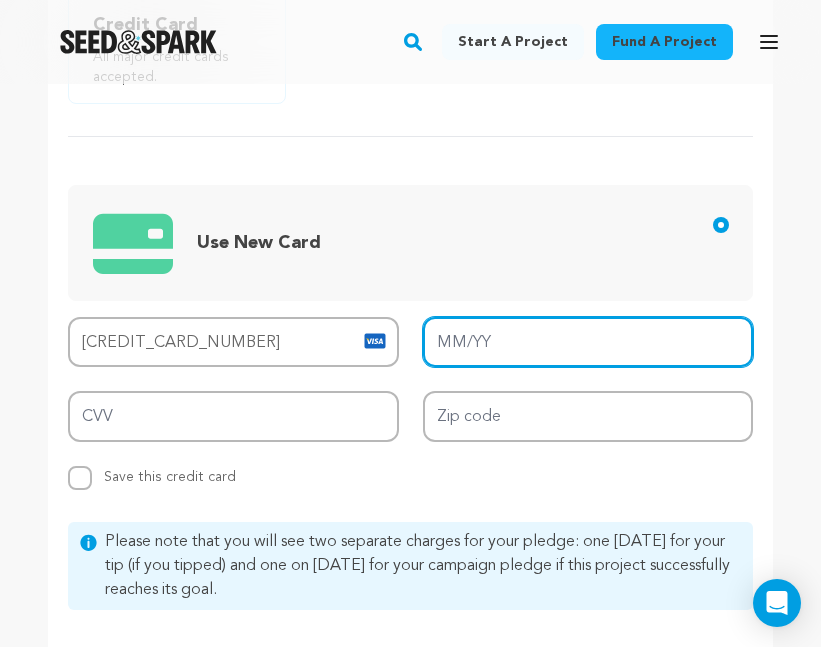 click on "MM/YY" at bounding box center (588, 342) 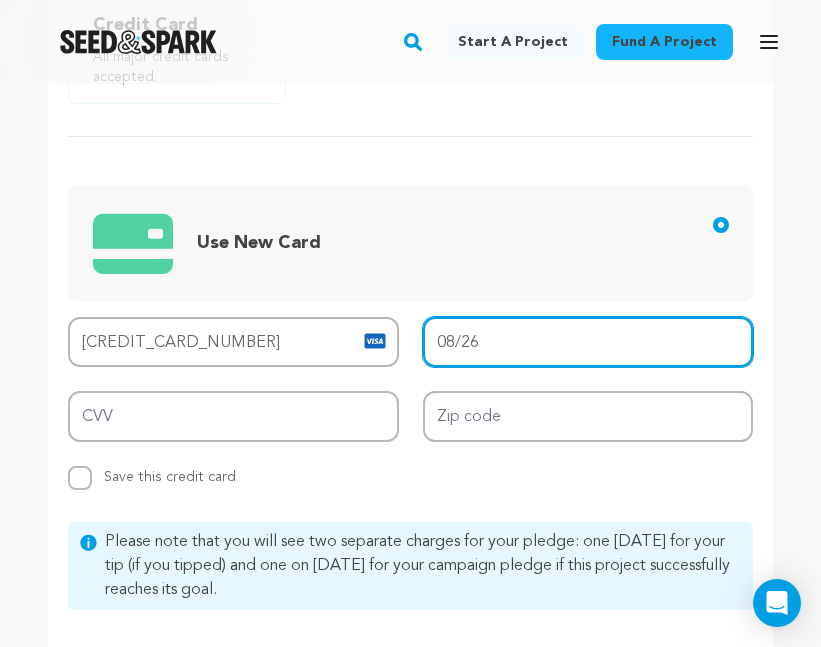 type on "08/26" 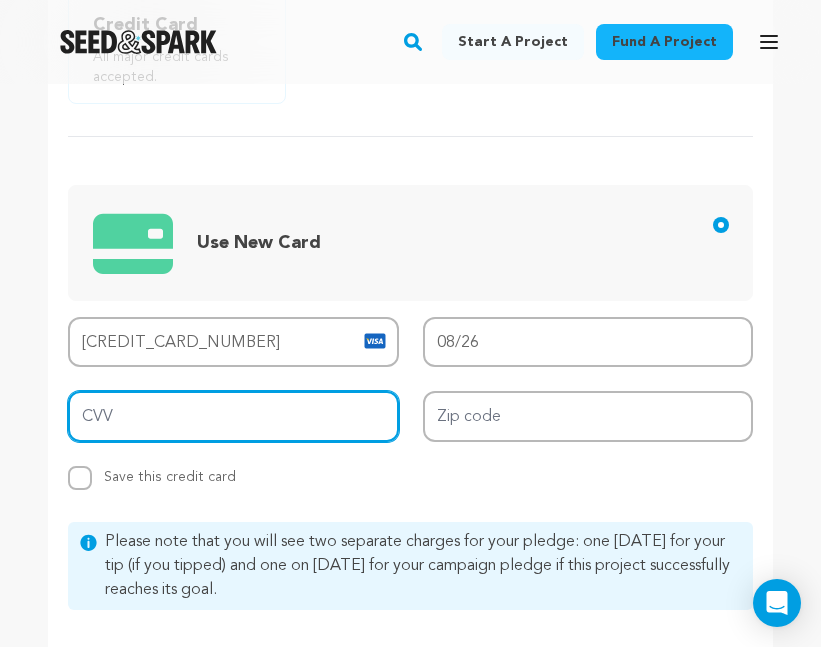 click on "CVV" at bounding box center (233, 416) 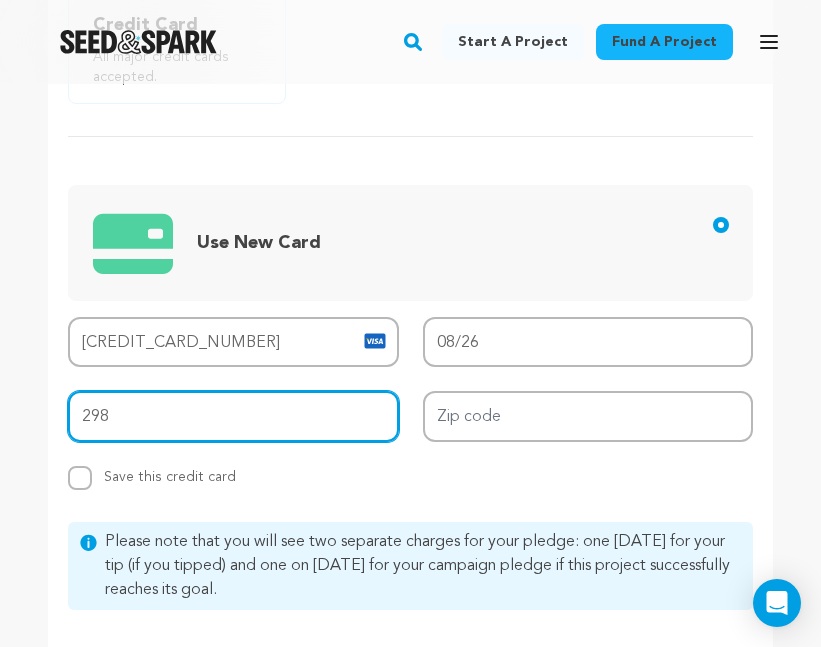 type on "298" 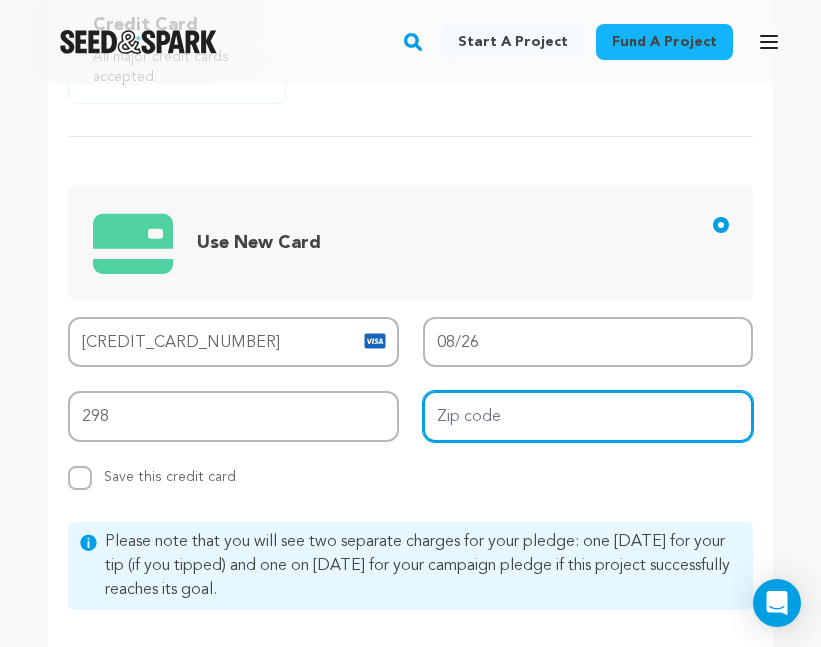 click on "Zip code" at bounding box center (588, 416) 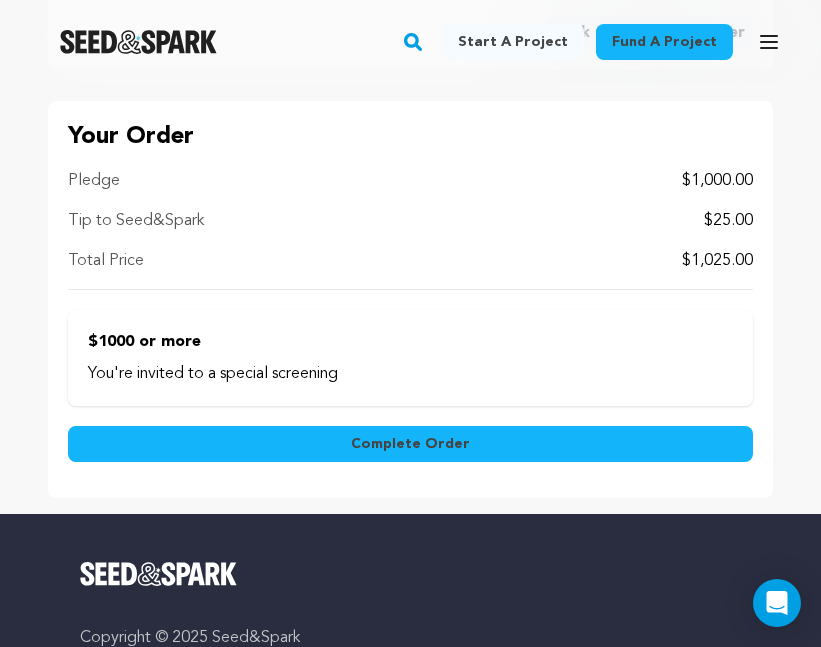 scroll, scrollTop: 1690, scrollLeft: 0, axis: vertical 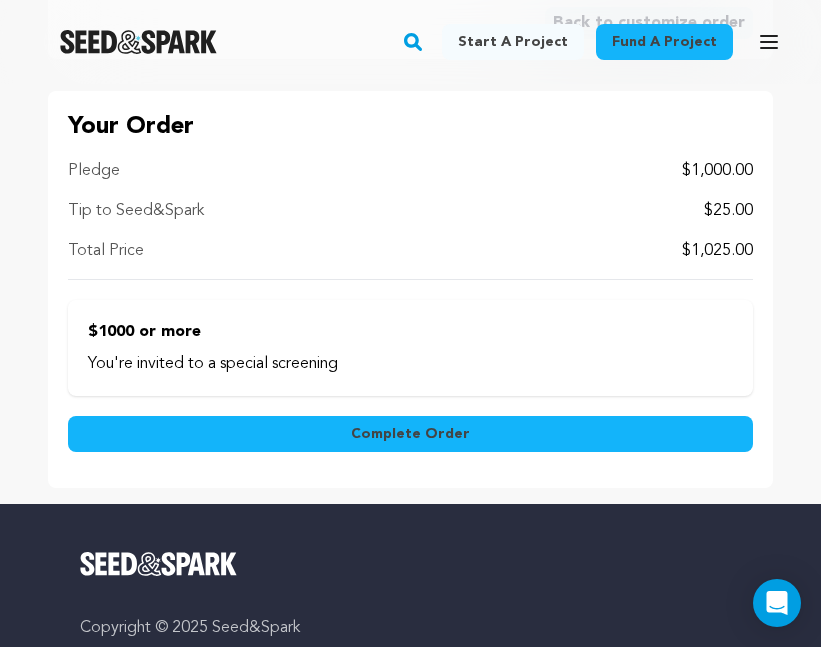 type on "80521" 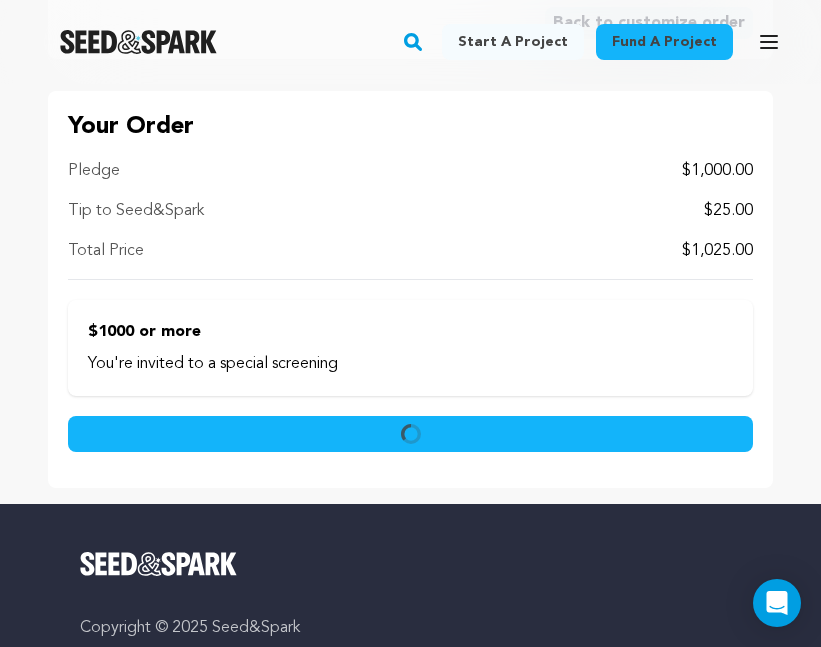 scroll, scrollTop: 1588, scrollLeft: 0, axis: vertical 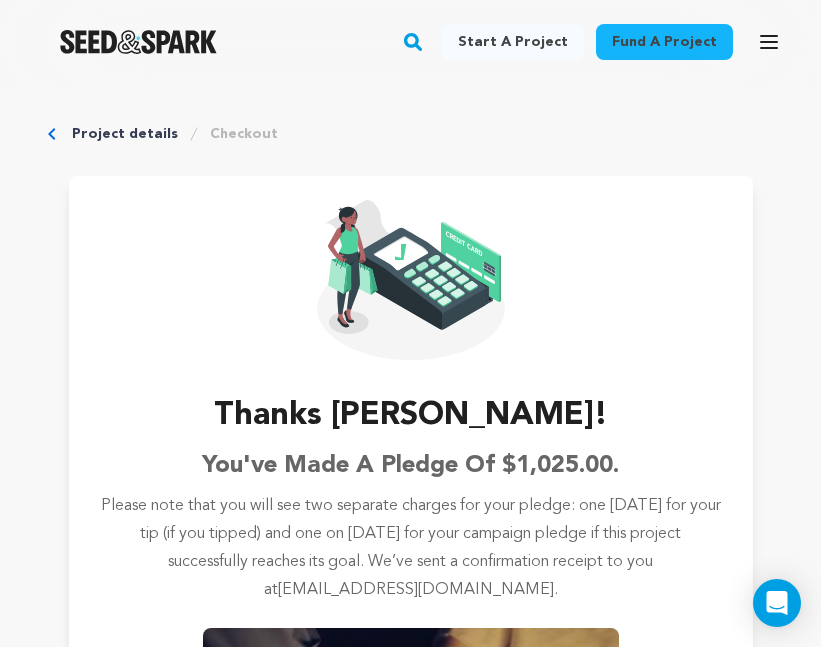 click on "Project details" at bounding box center (125, 134) 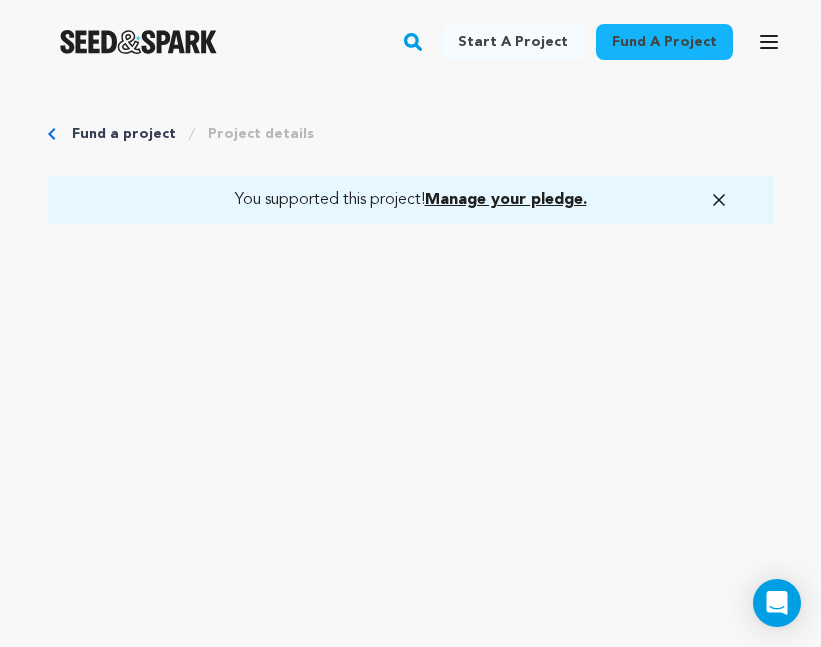 scroll, scrollTop: 0, scrollLeft: 0, axis: both 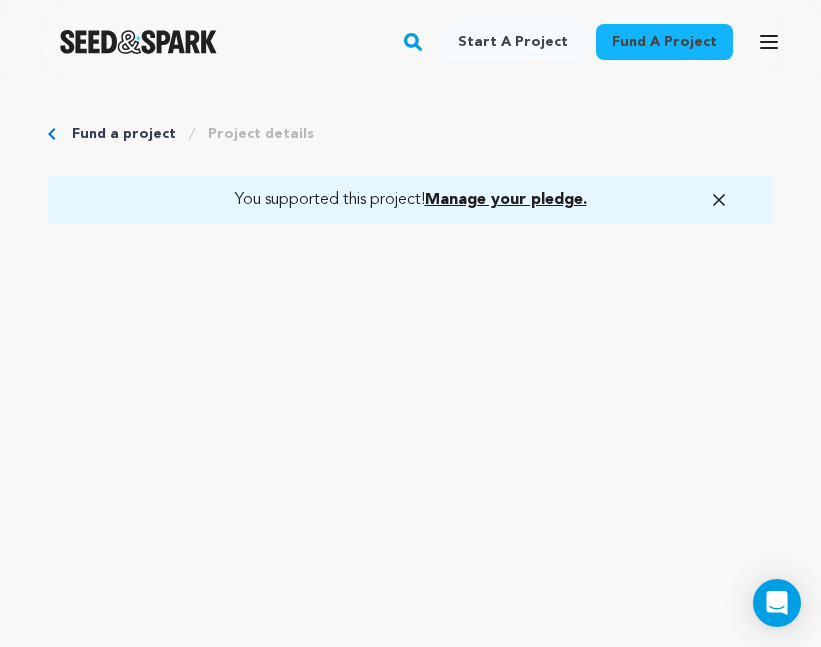 click on "Manage  your pledge." at bounding box center [506, 200] 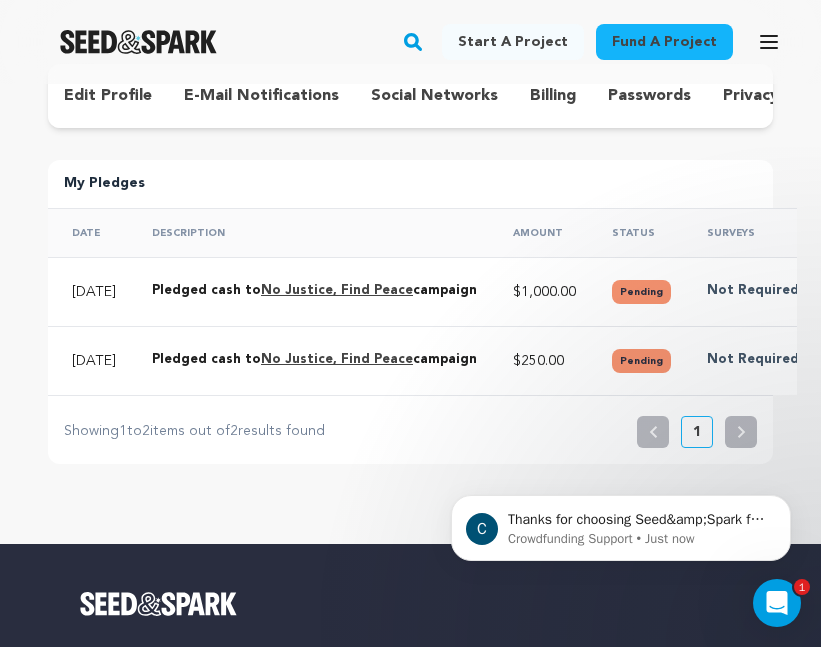 scroll, scrollTop: 145, scrollLeft: 0, axis: vertical 